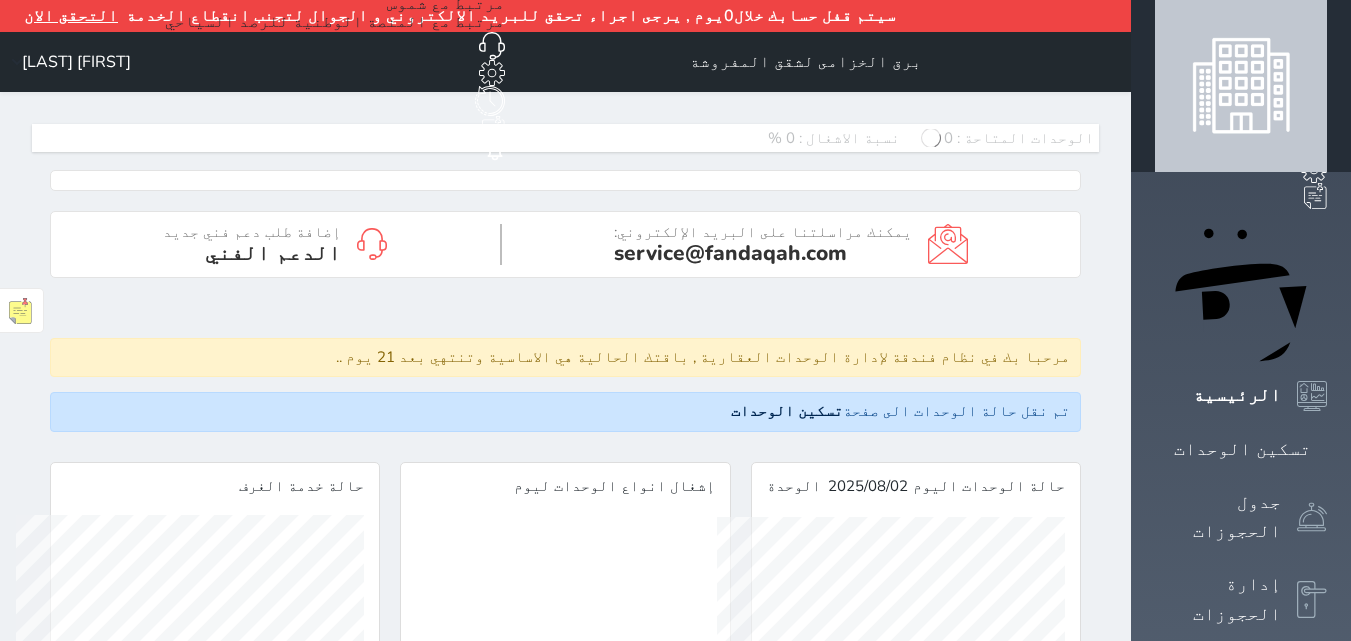 scroll, scrollTop: 0, scrollLeft: 0, axis: both 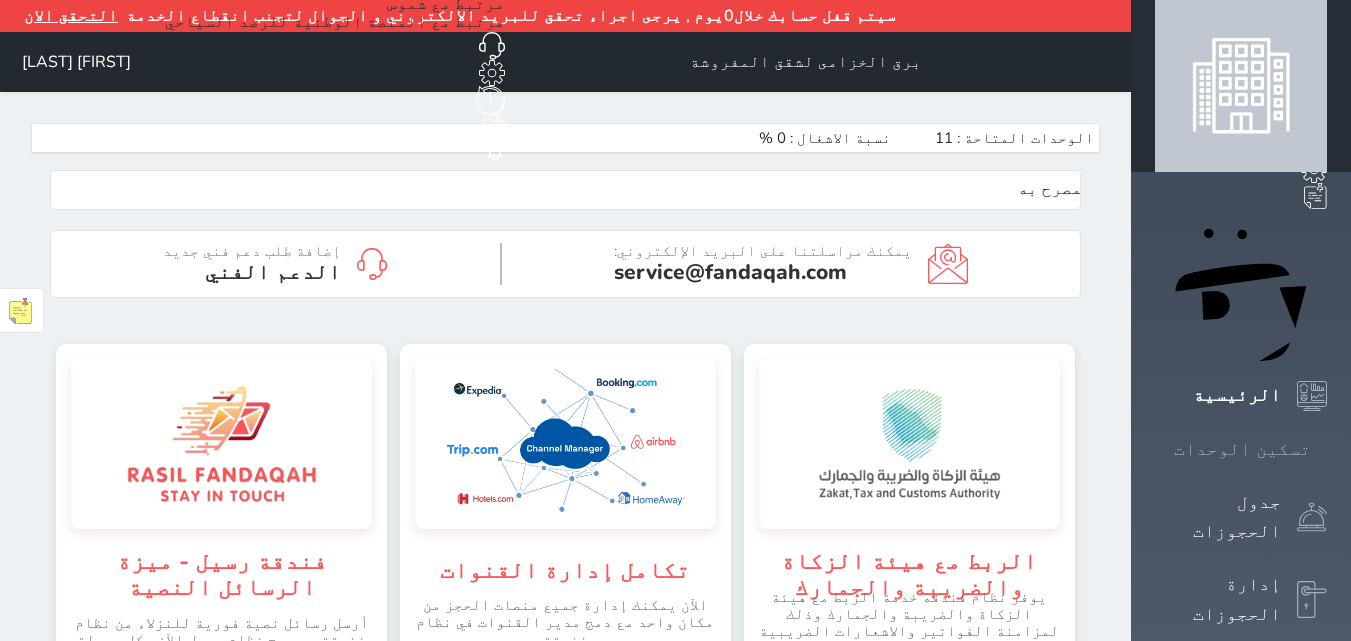 click at bounding box center [1327, 449] 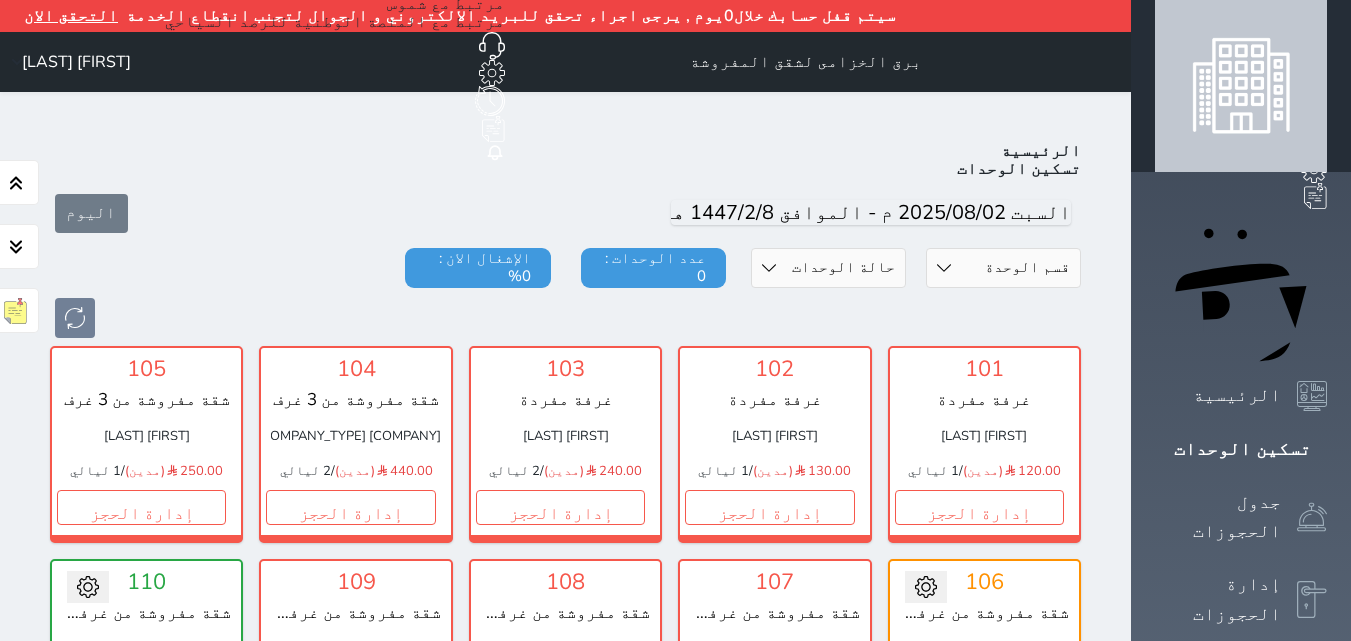 scroll, scrollTop: 110, scrollLeft: 0, axis: vertical 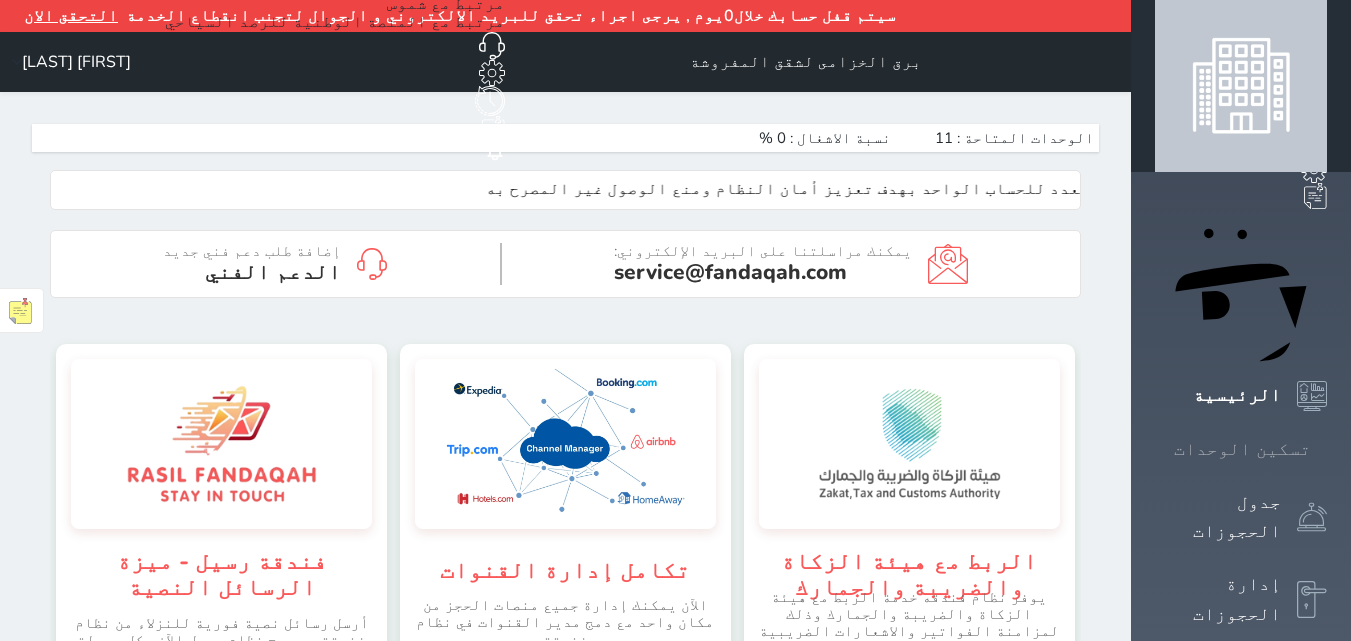 click 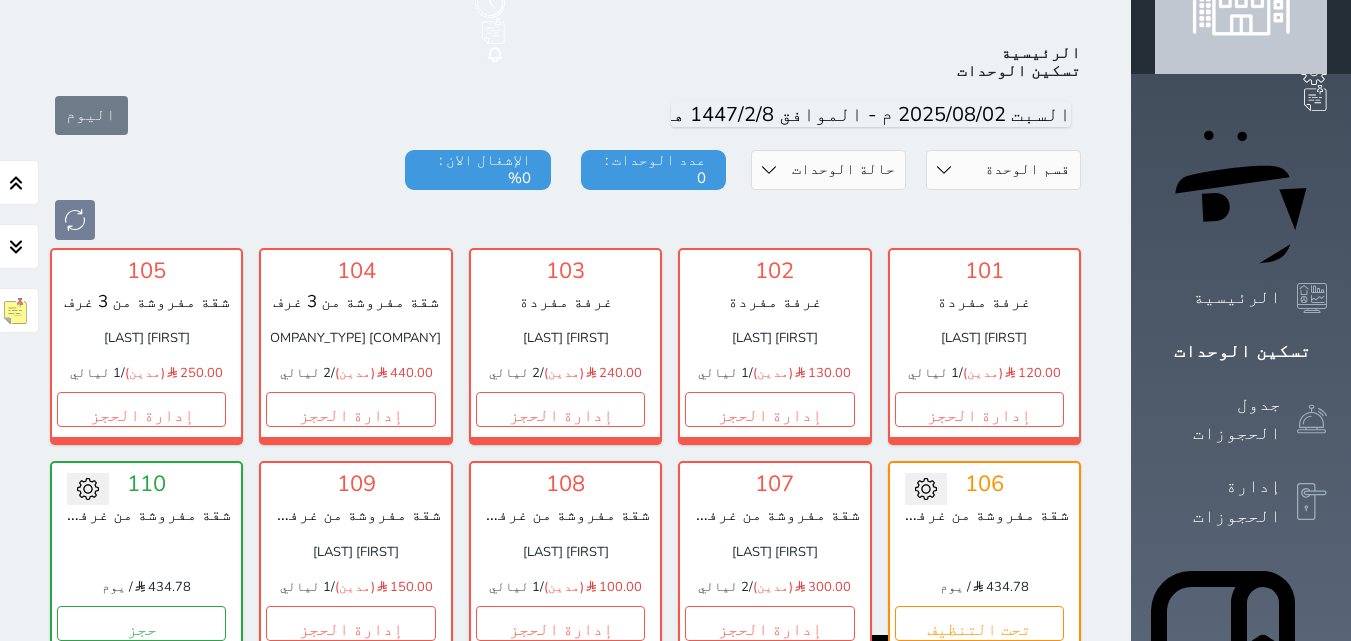 scroll, scrollTop: 110, scrollLeft: 0, axis: vertical 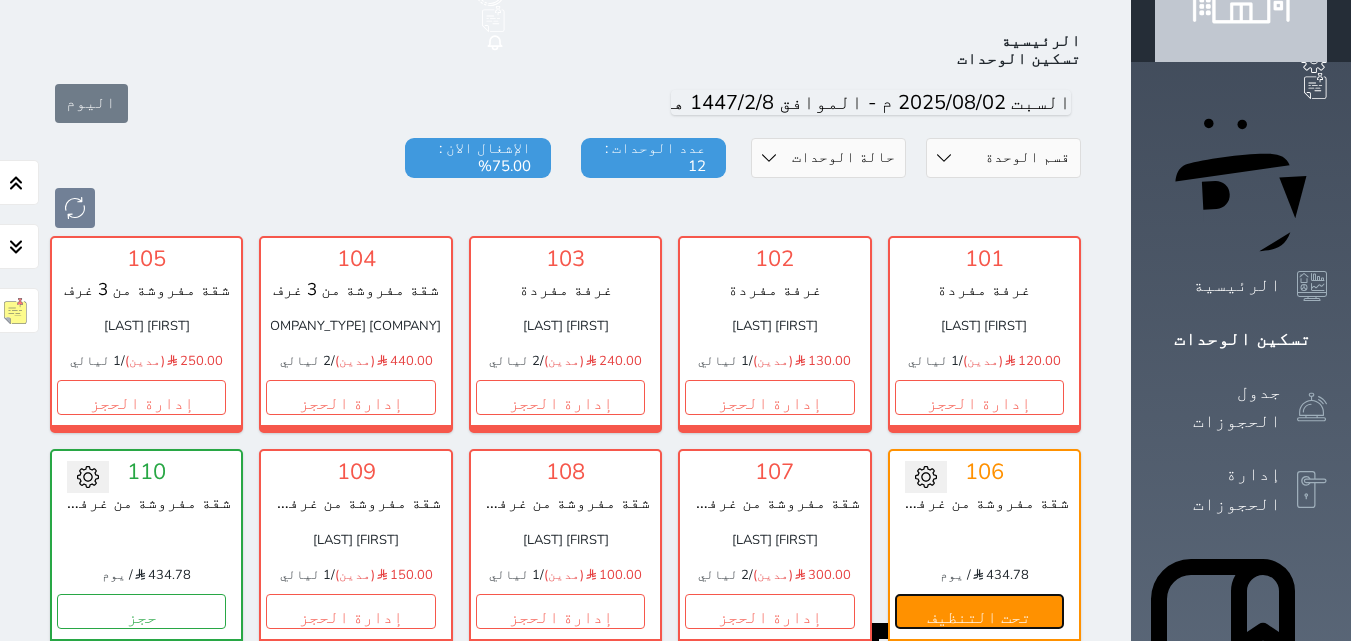 click on "تحت التنظيف" at bounding box center (979, 611) 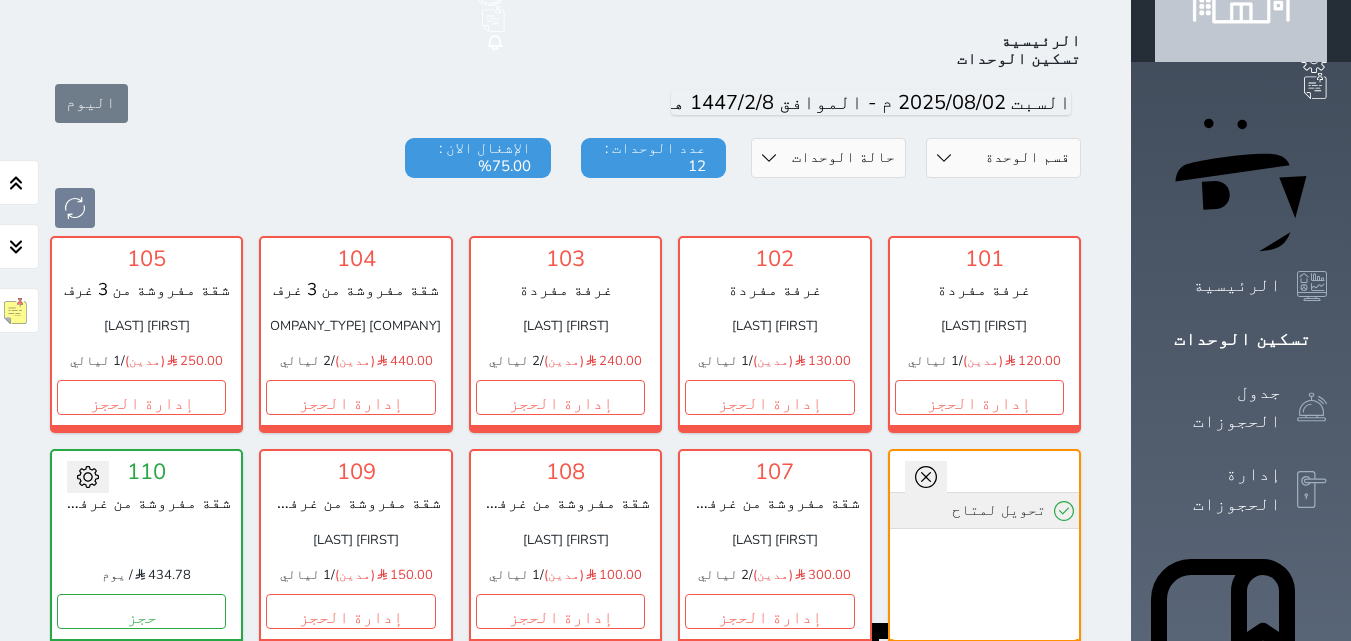 click on "تحويل لمتاح" at bounding box center [984, 510] 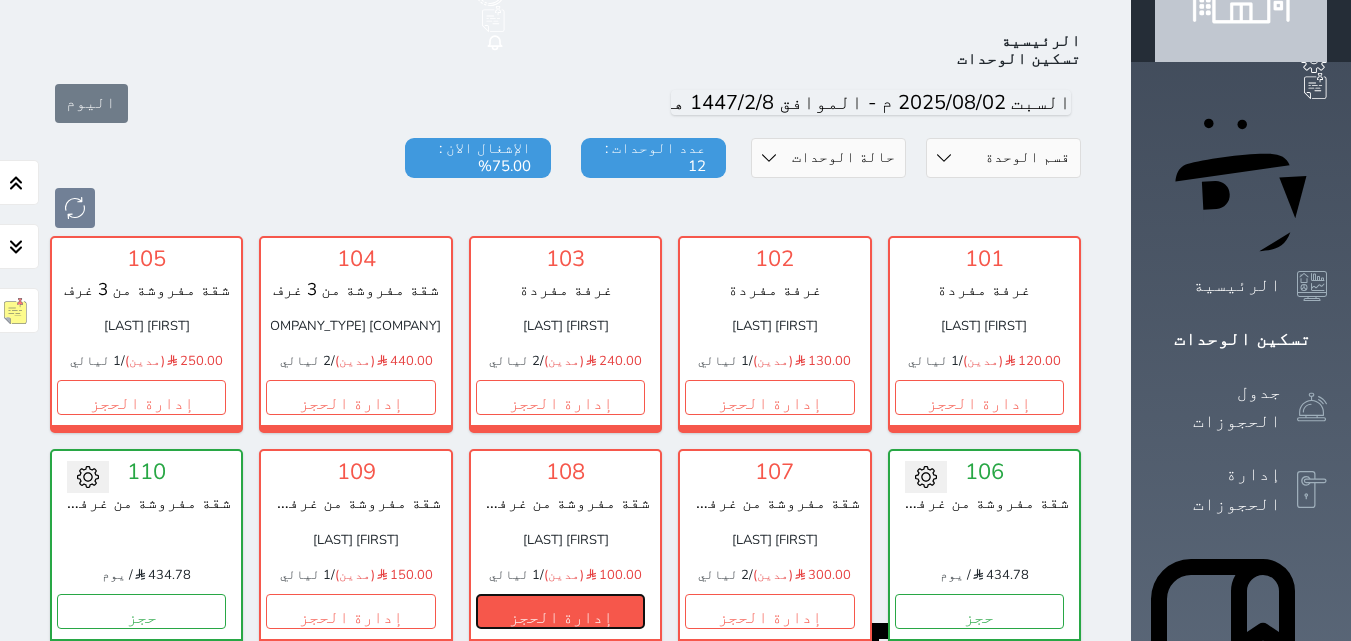 click on "إدارة الحجز" at bounding box center [560, 611] 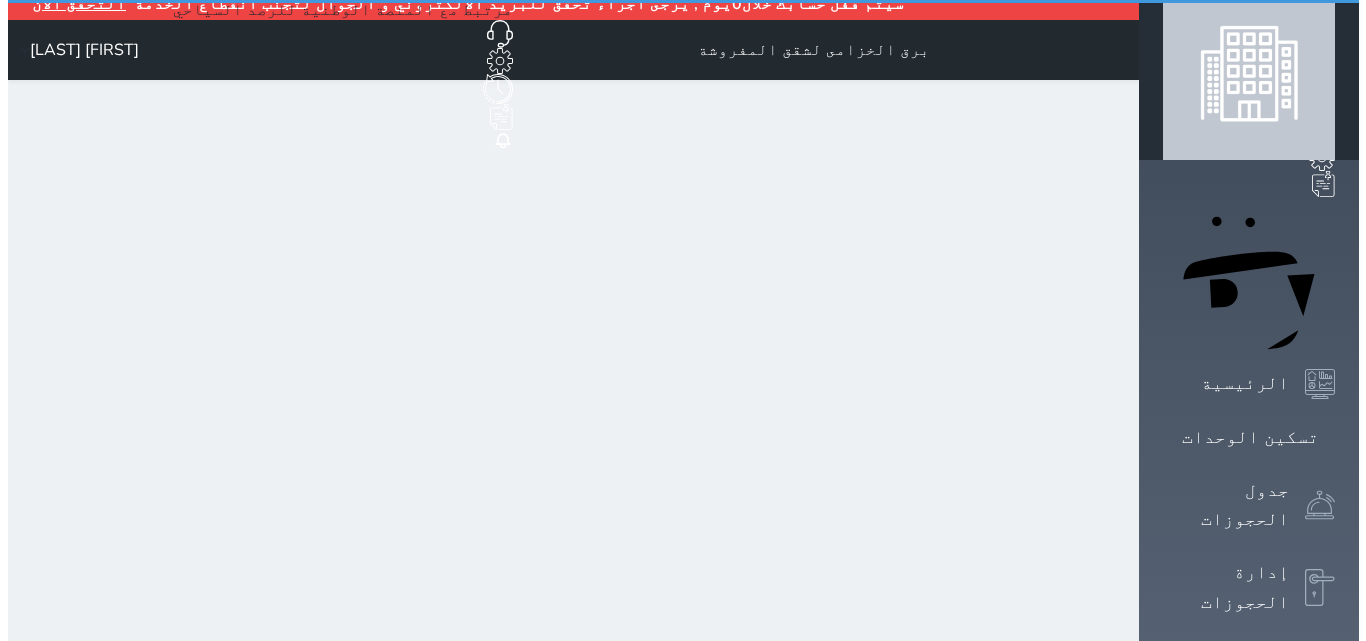 scroll, scrollTop: 0, scrollLeft: 0, axis: both 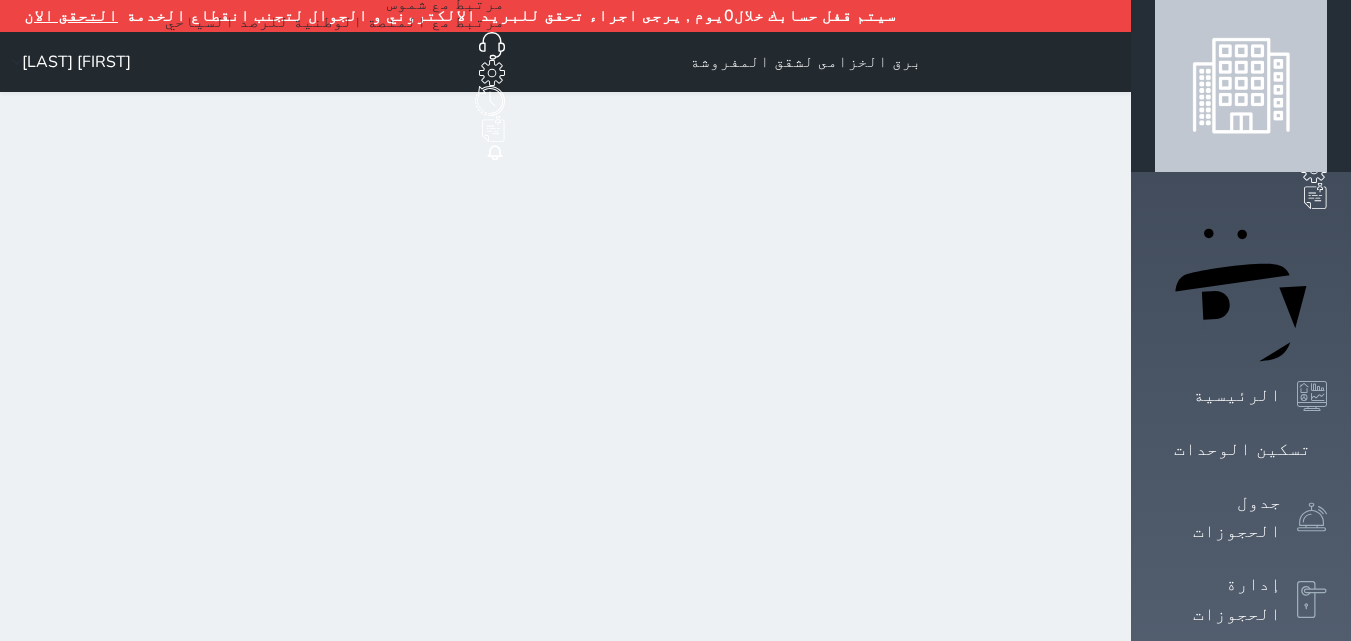 select 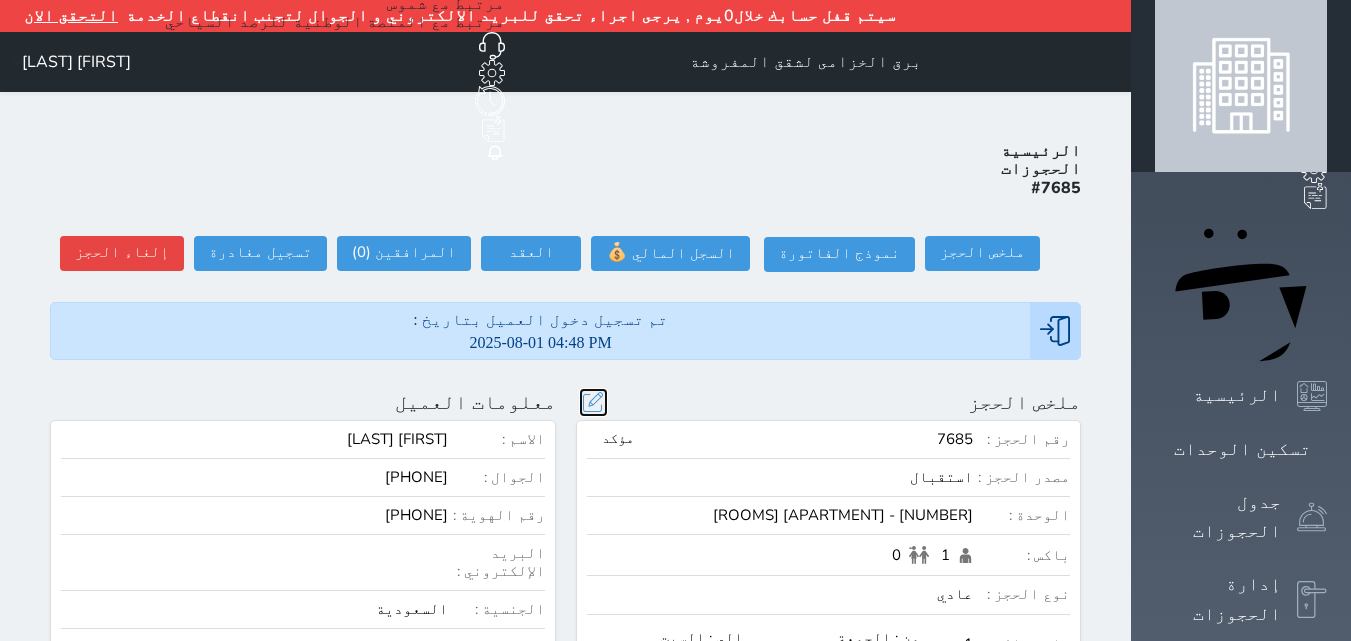 click at bounding box center (593, 402) 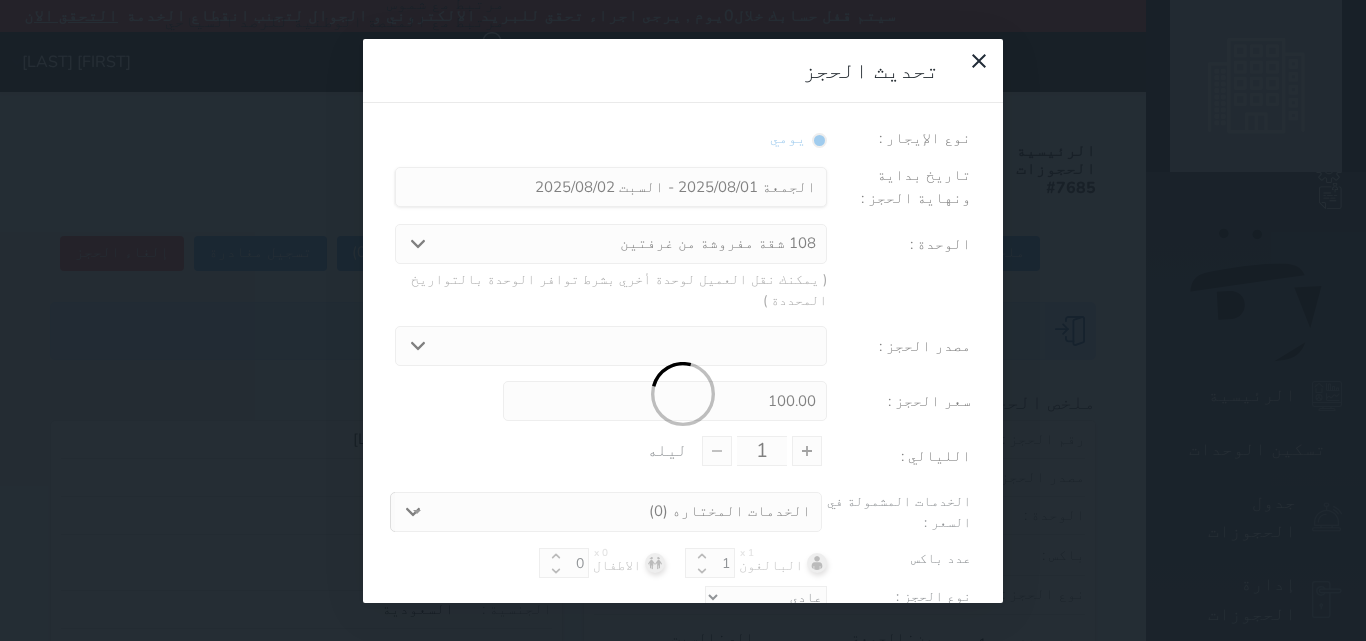 select on "1493" 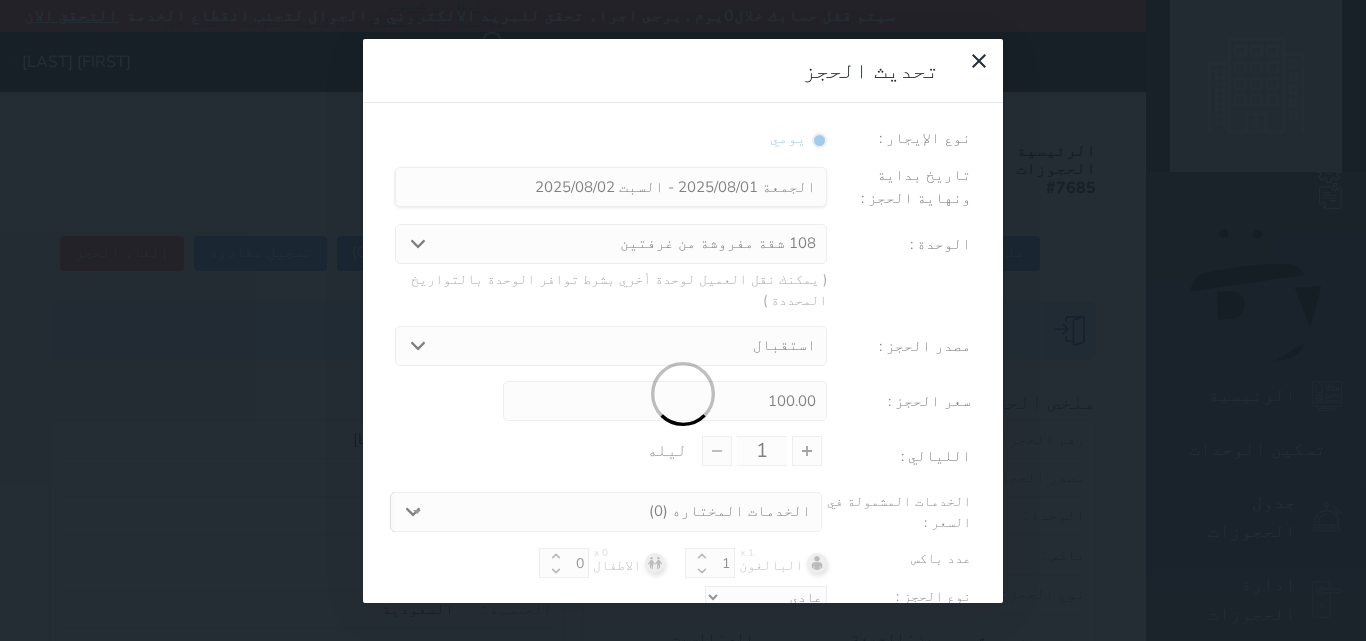 click at bounding box center [683, 395] 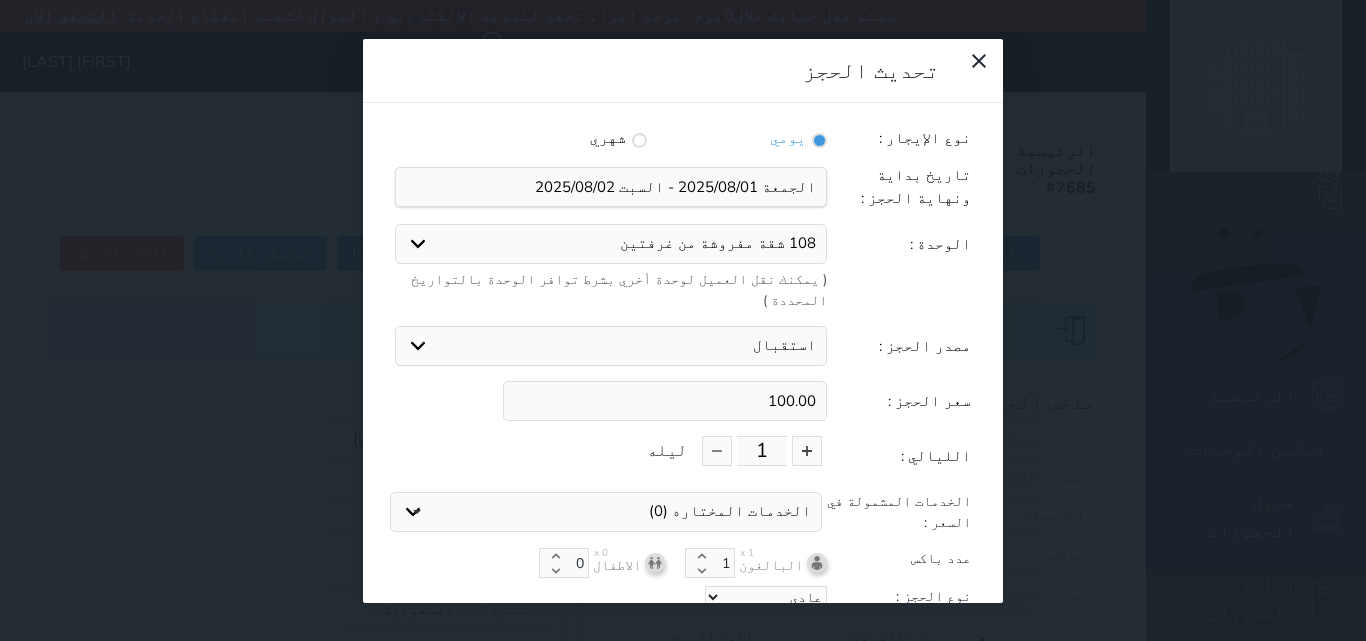 click on "100.00" at bounding box center (665, 401) 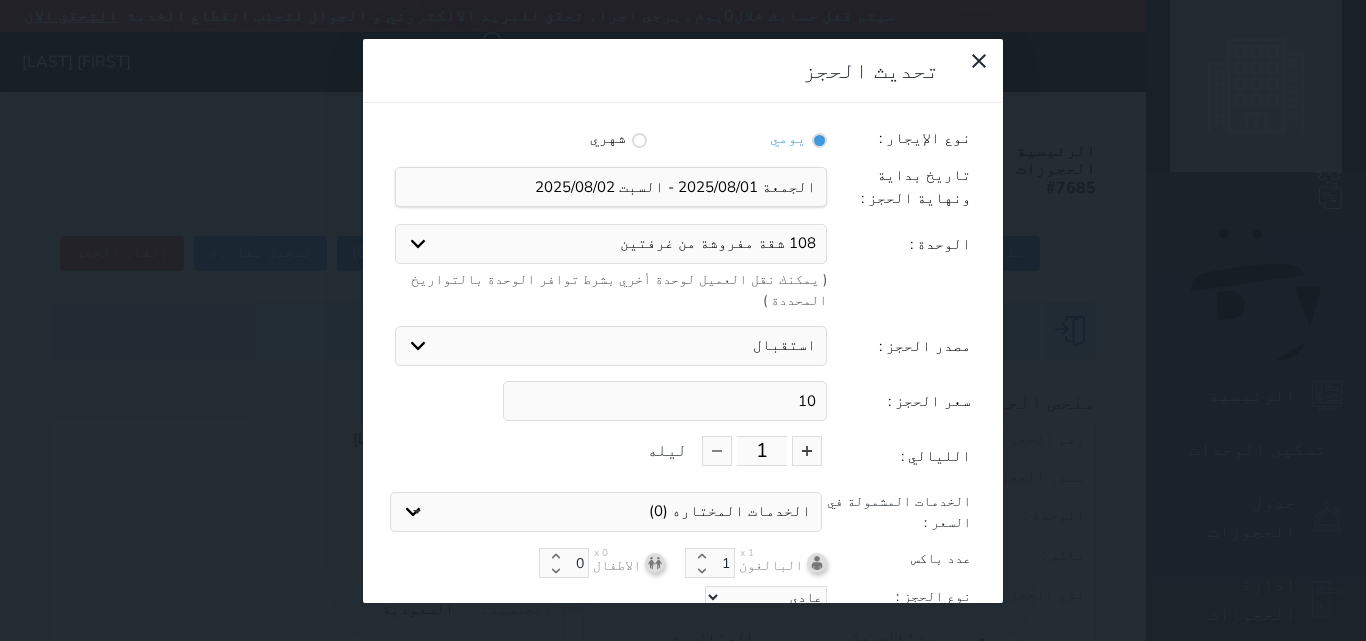 type on "1" 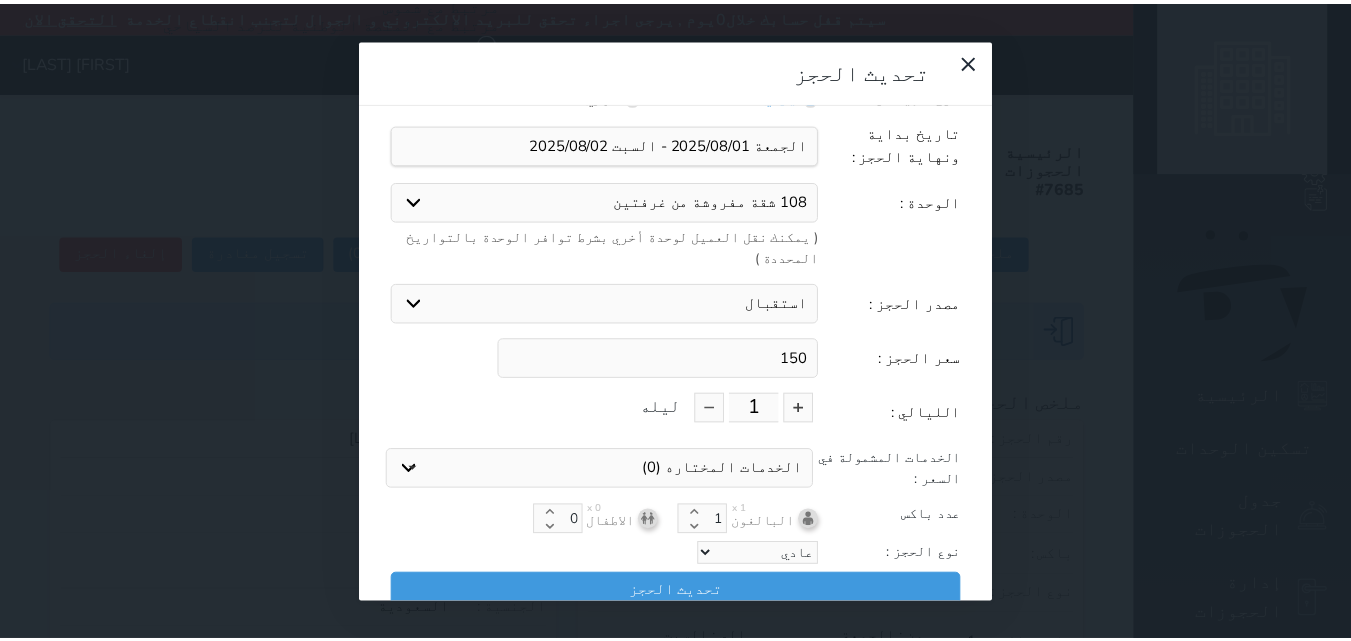 scroll, scrollTop: 45, scrollLeft: 0, axis: vertical 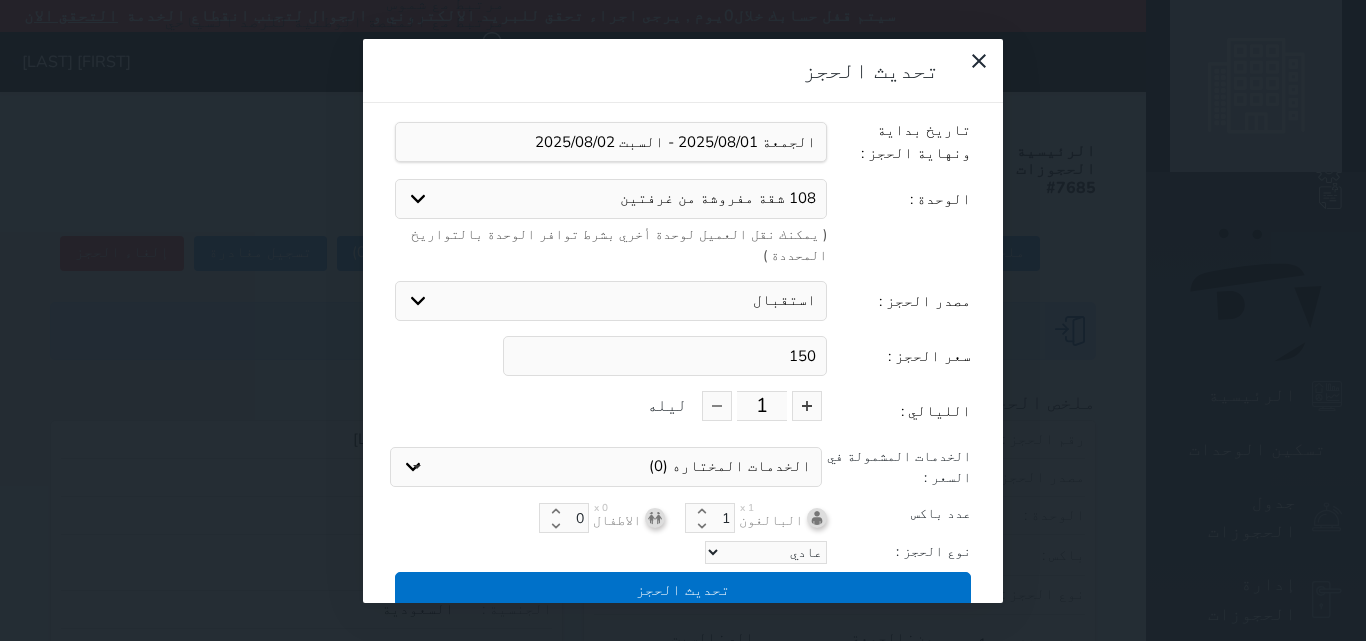 type on "150" 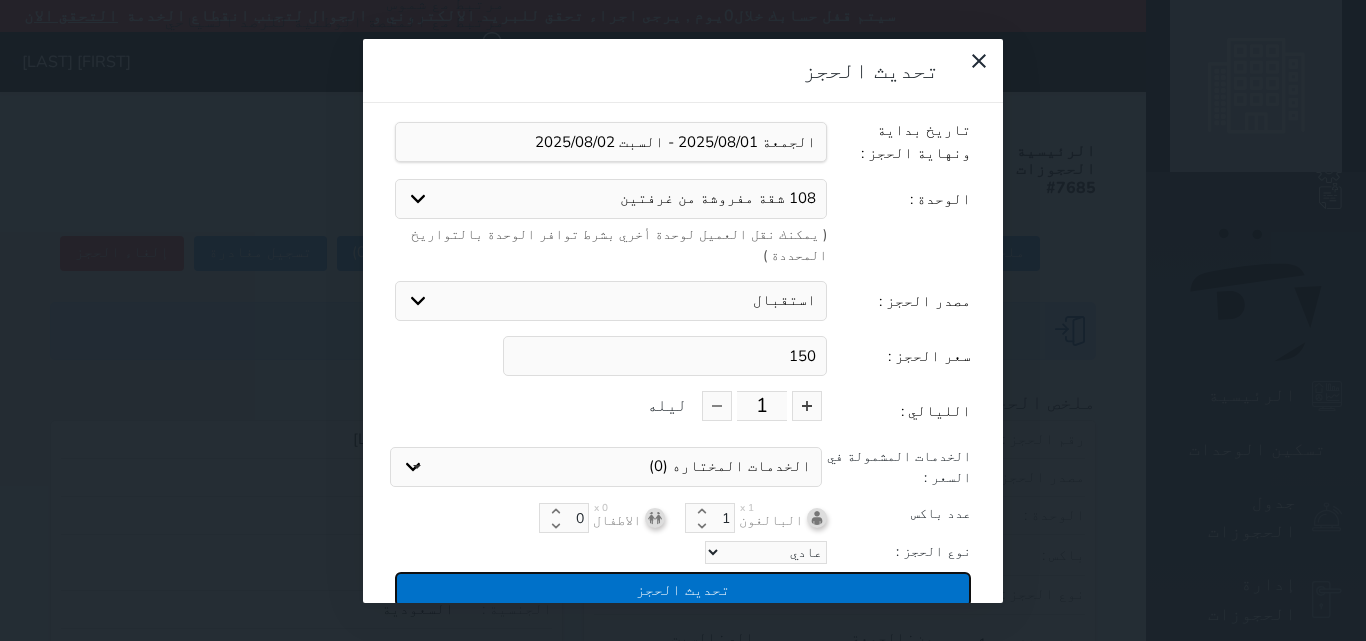 click on "تحديث الحجز" at bounding box center [683, 589] 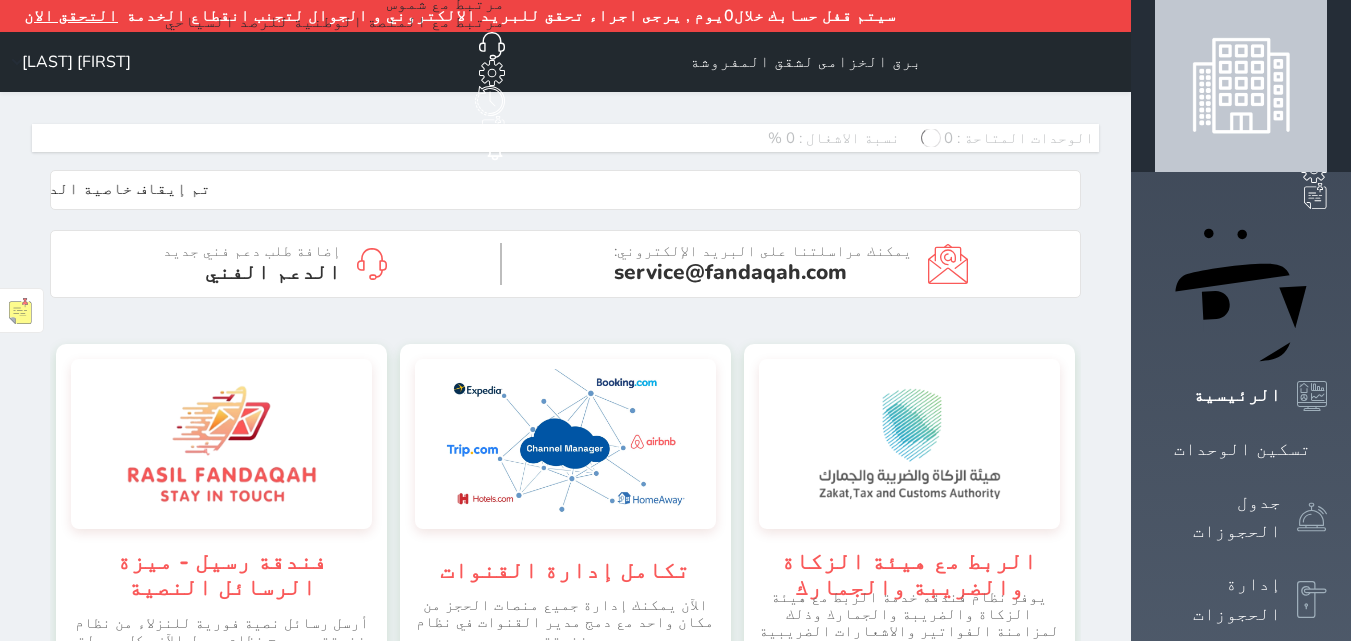 scroll, scrollTop: 0, scrollLeft: 0, axis: both 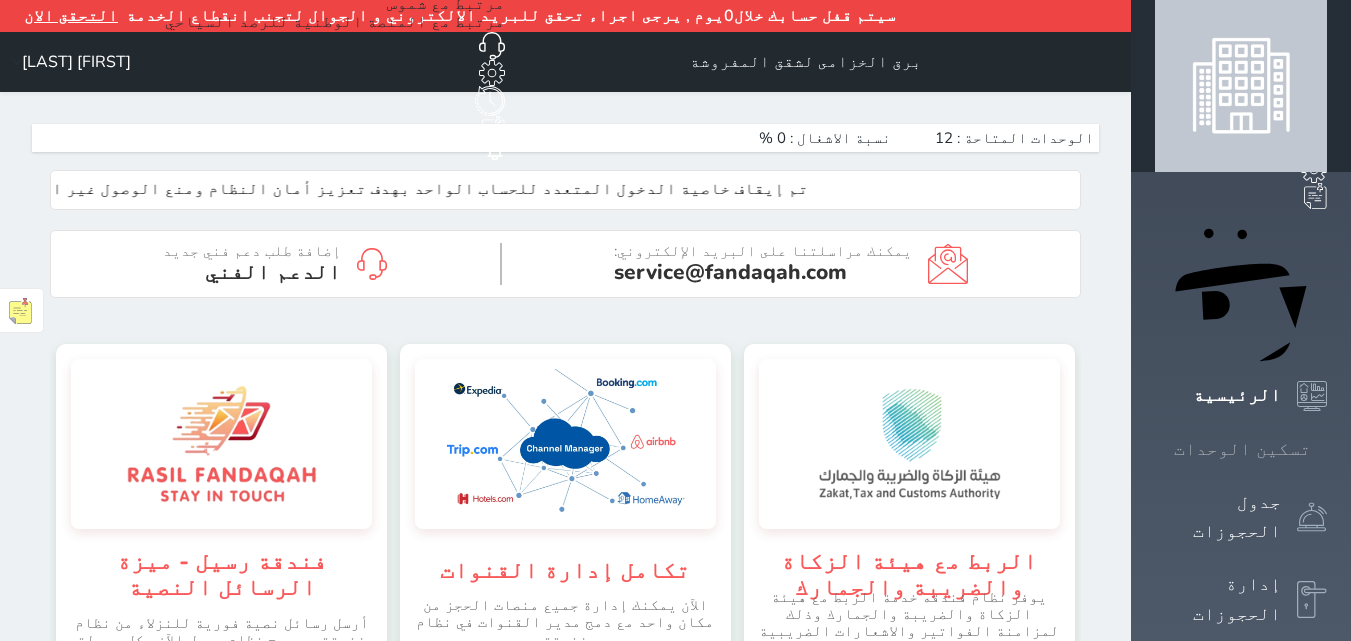 click 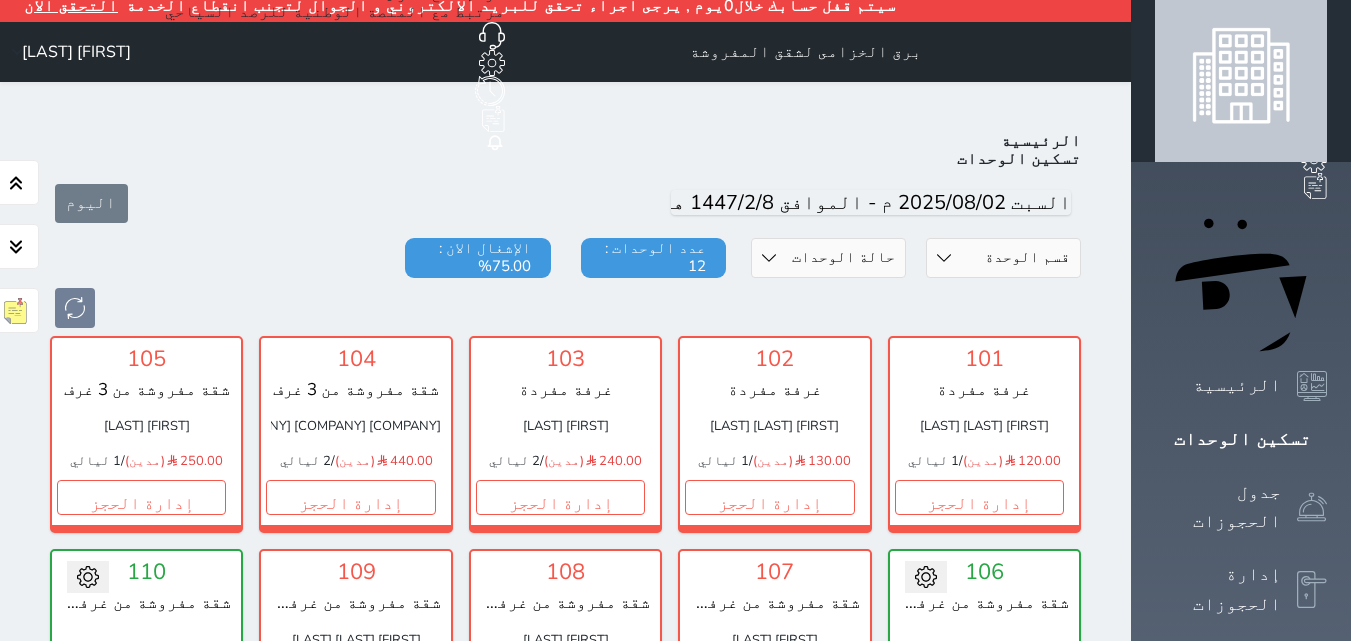 scroll, scrollTop: 0, scrollLeft: 0, axis: both 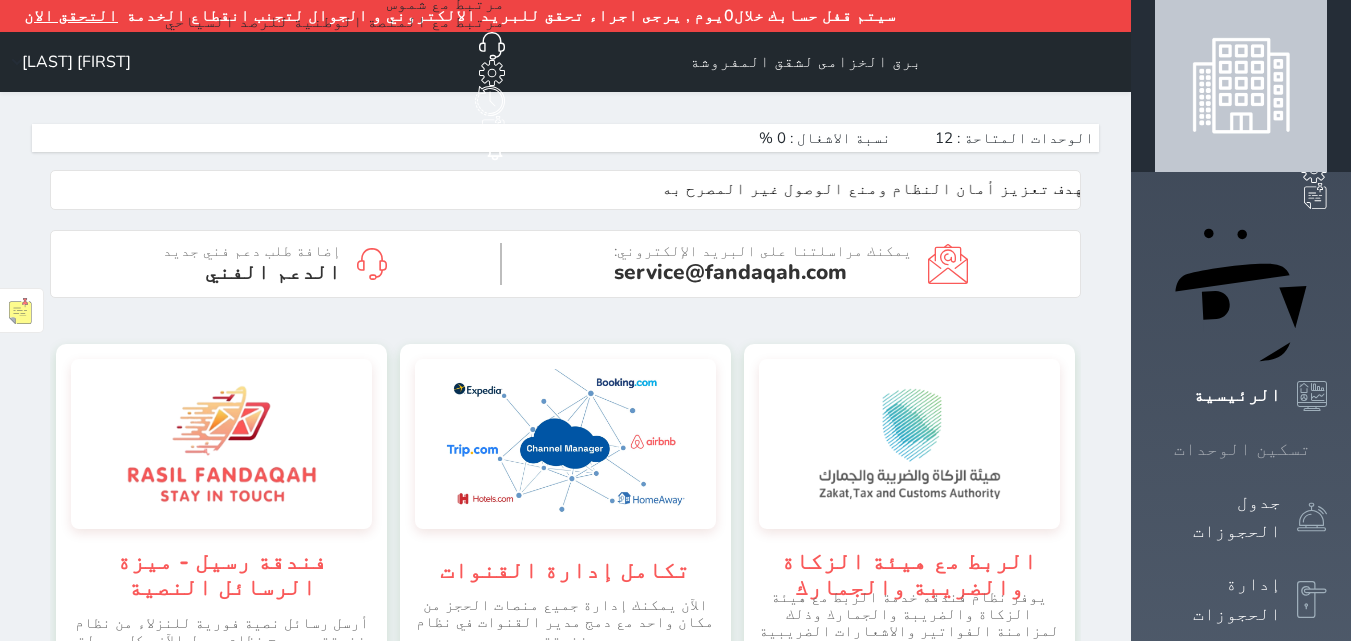 click 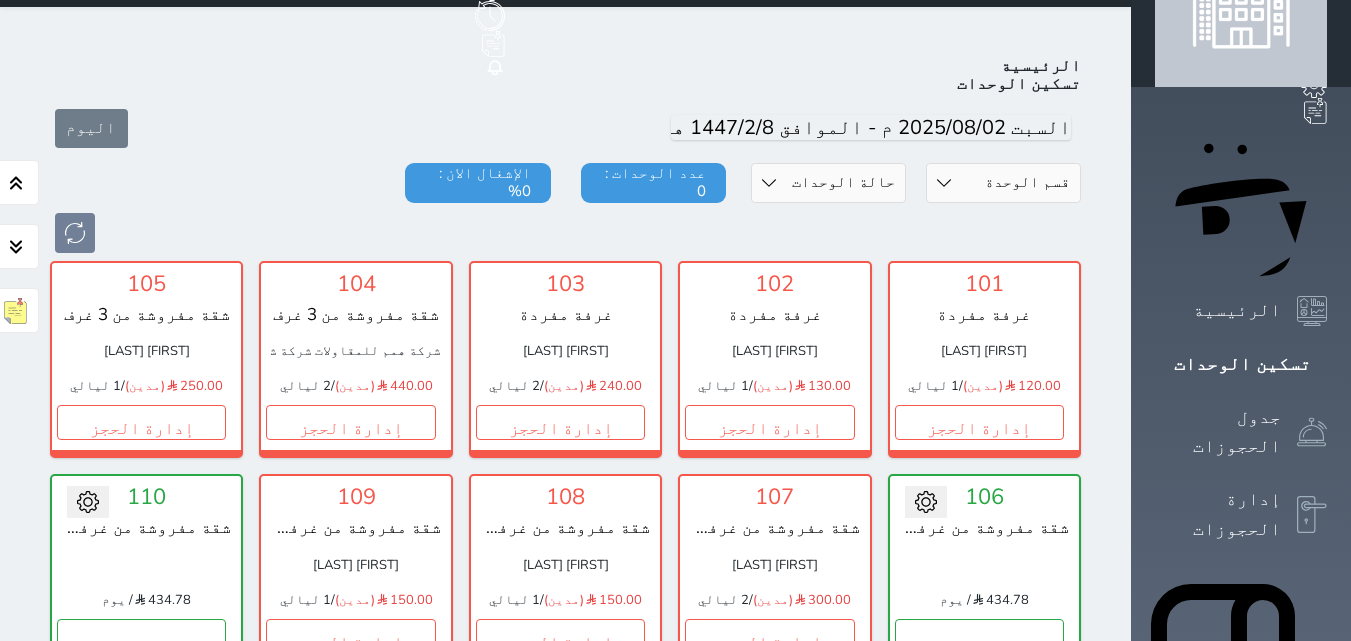 scroll, scrollTop: 110, scrollLeft: 0, axis: vertical 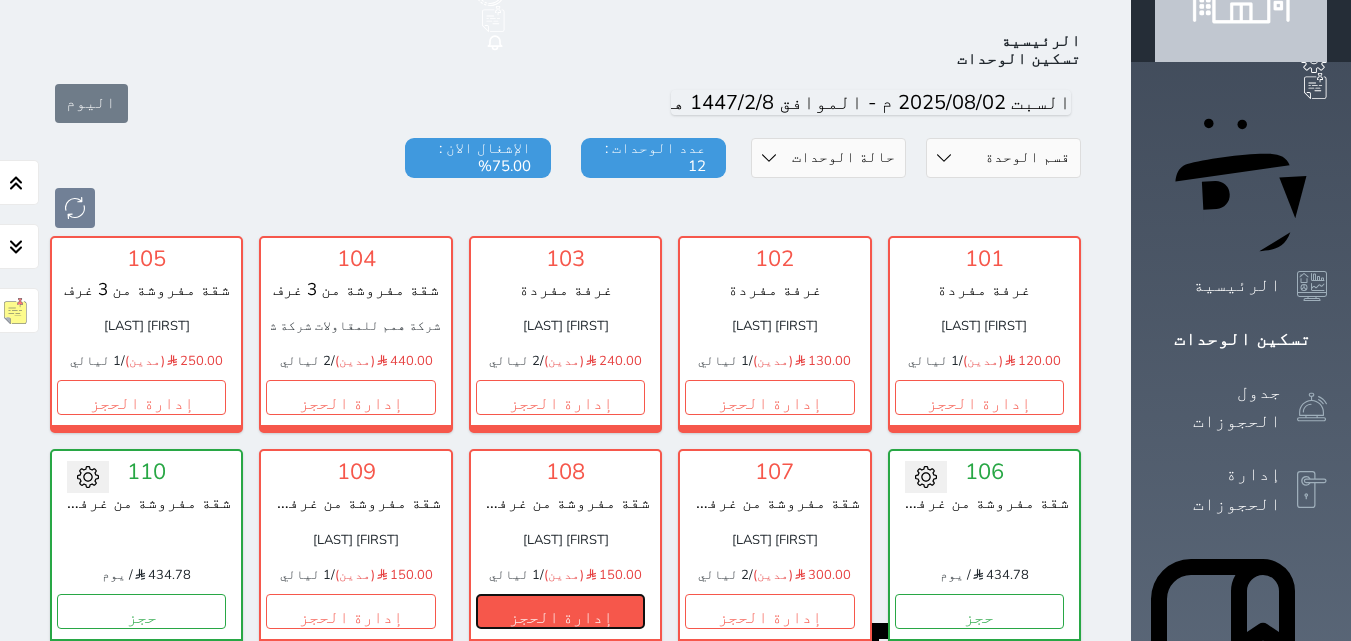 click on "إدارة الحجز" at bounding box center [560, 611] 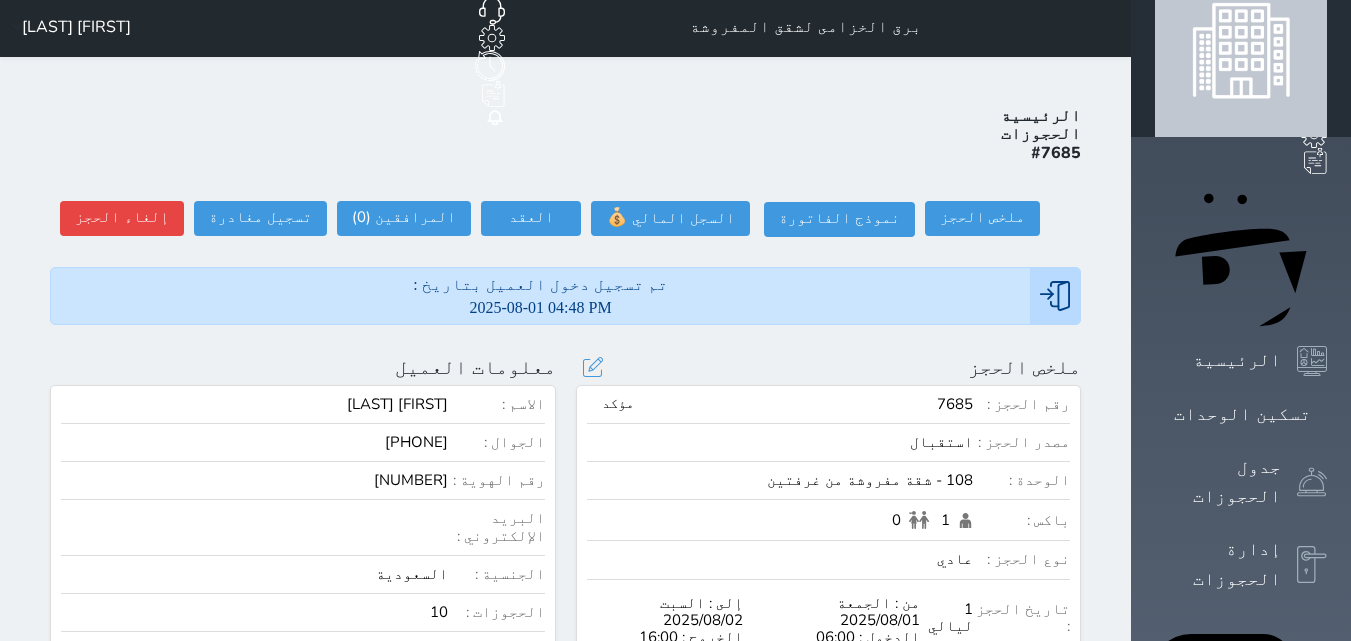 scroll, scrollTop: 0, scrollLeft: 0, axis: both 